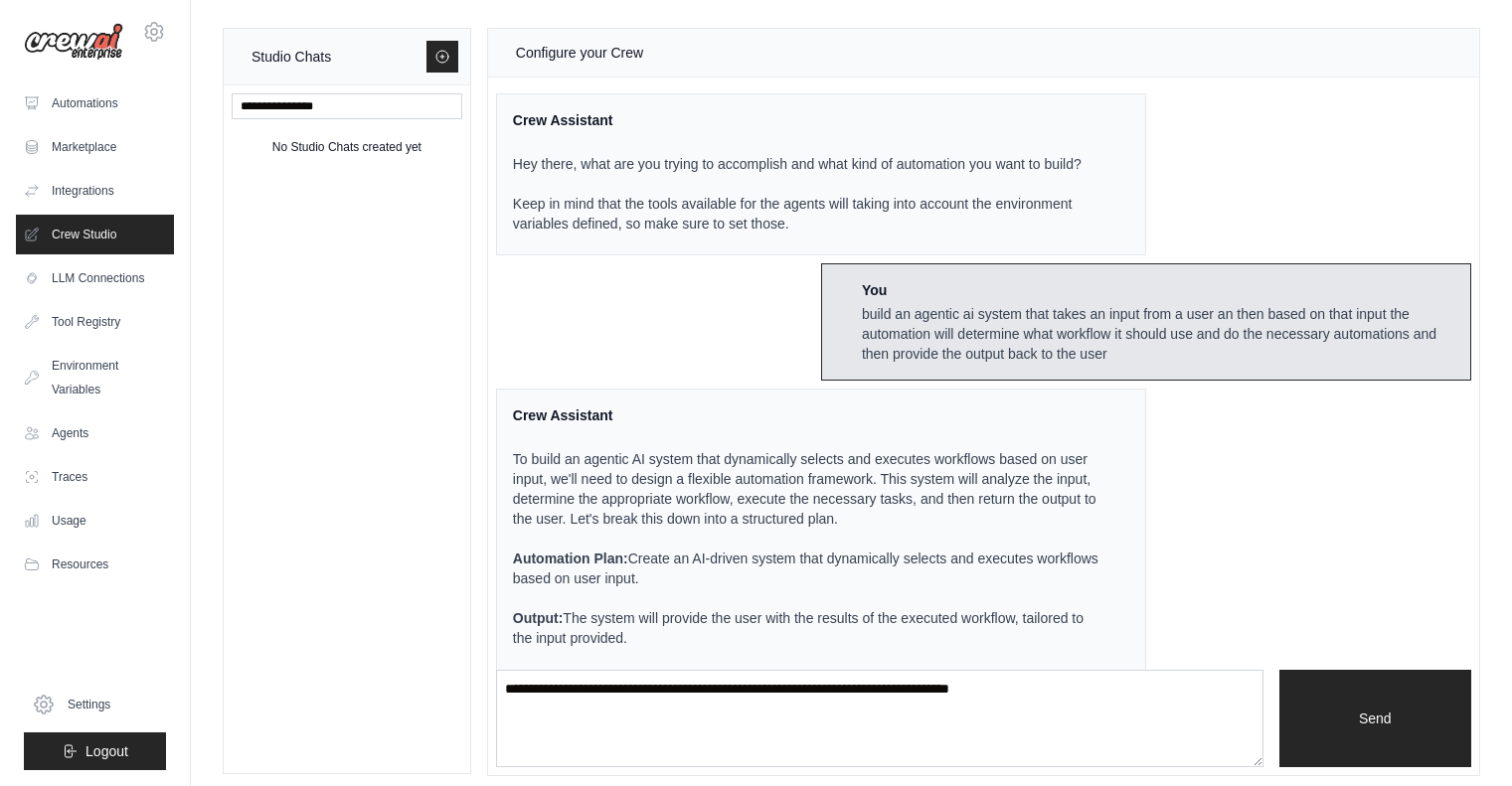 scroll, scrollTop: 0, scrollLeft: 0, axis: both 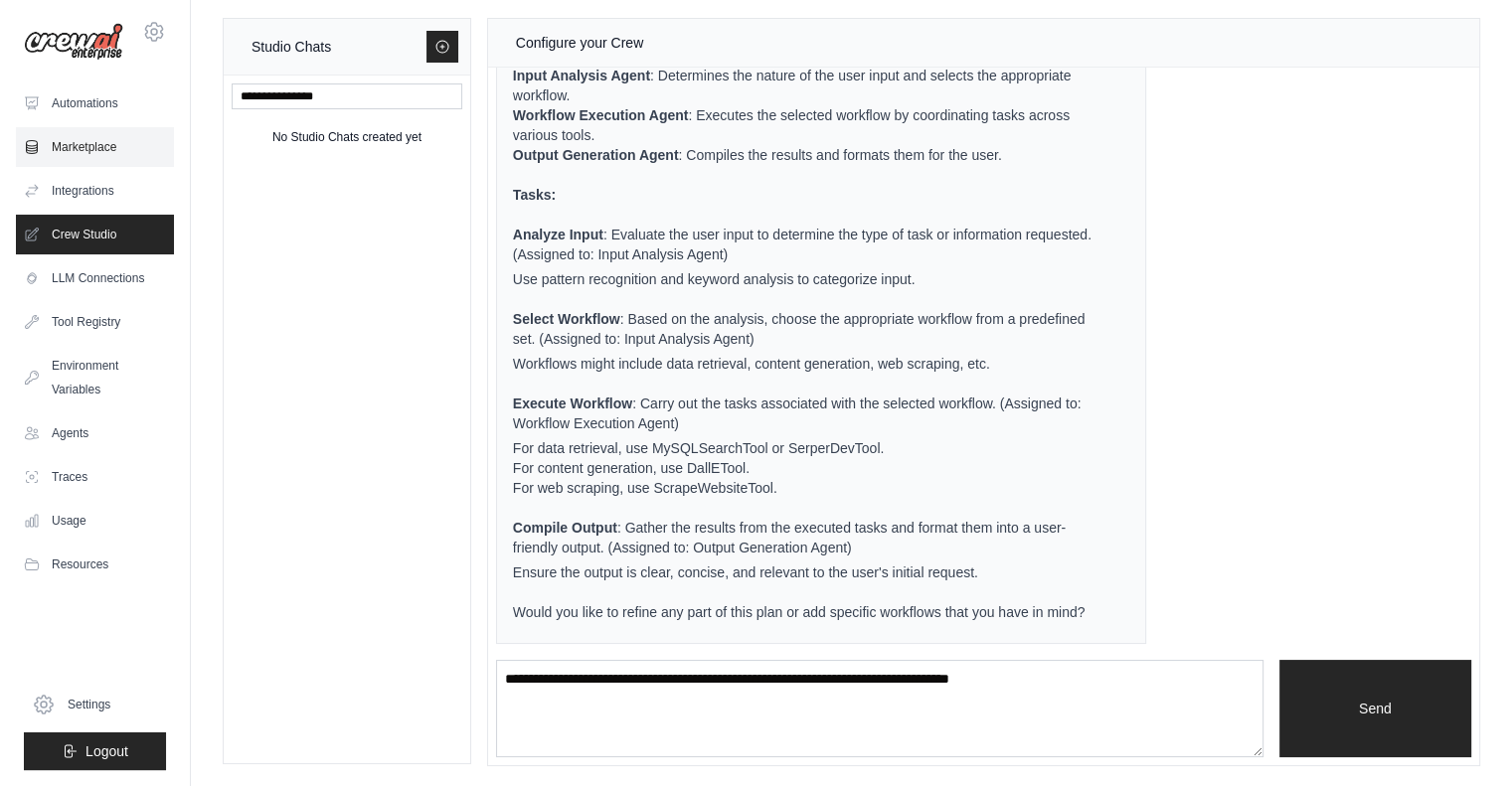 click on "Marketplace" at bounding box center (94, 147) 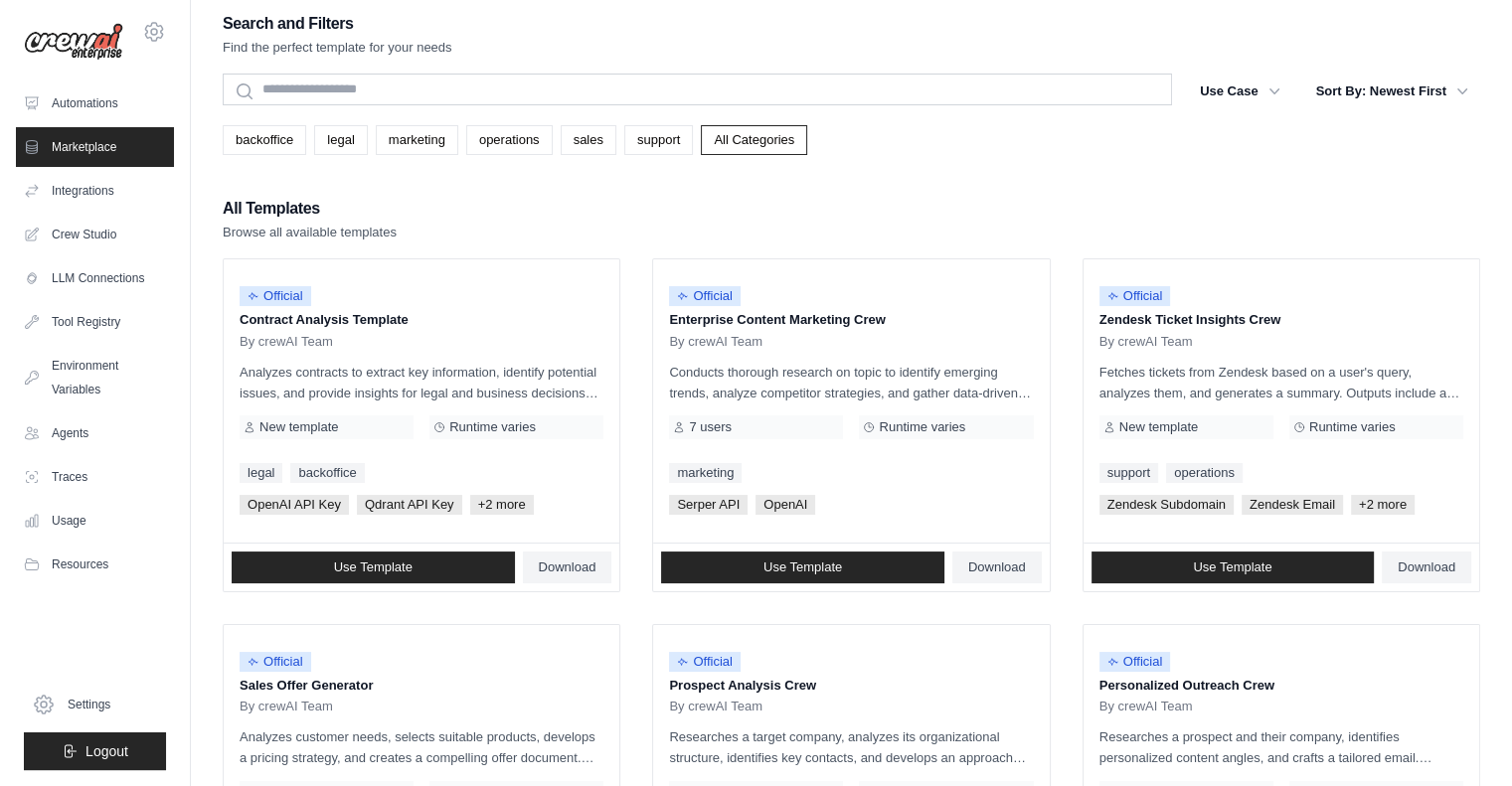 scroll, scrollTop: 0, scrollLeft: 0, axis: both 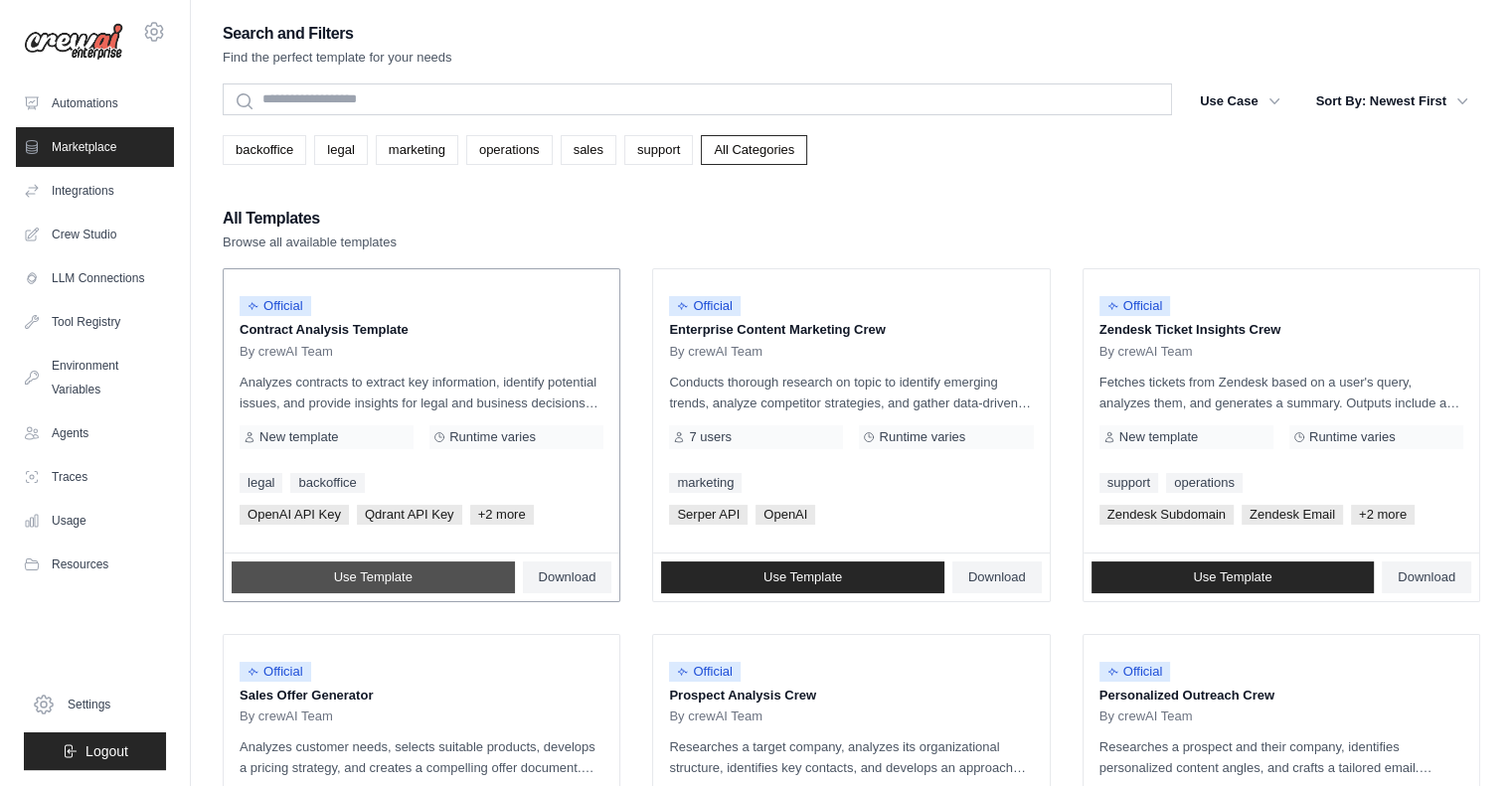 click on "Use Template" at bounding box center (373, 577) 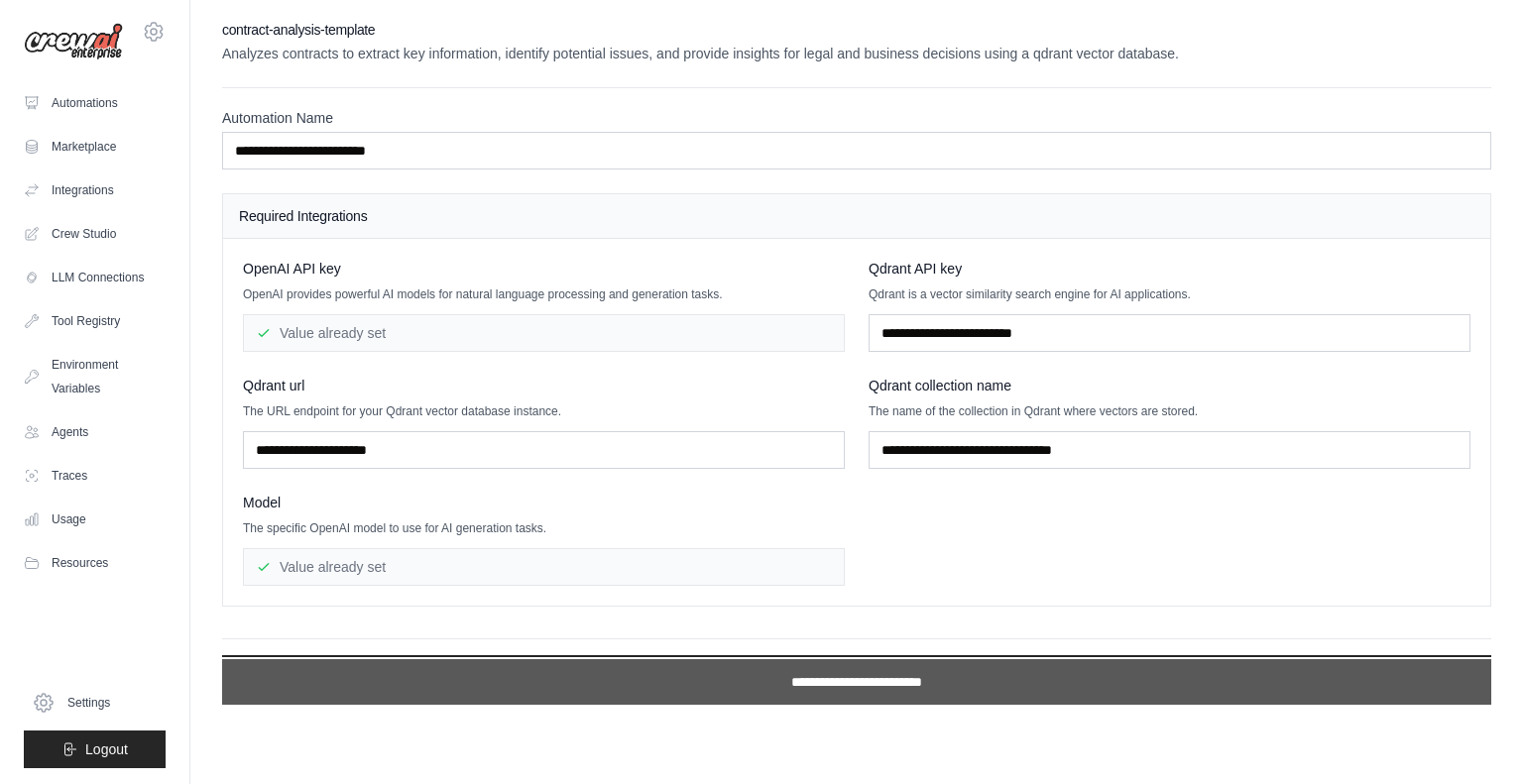 click on "**********" at bounding box center (857, 682) 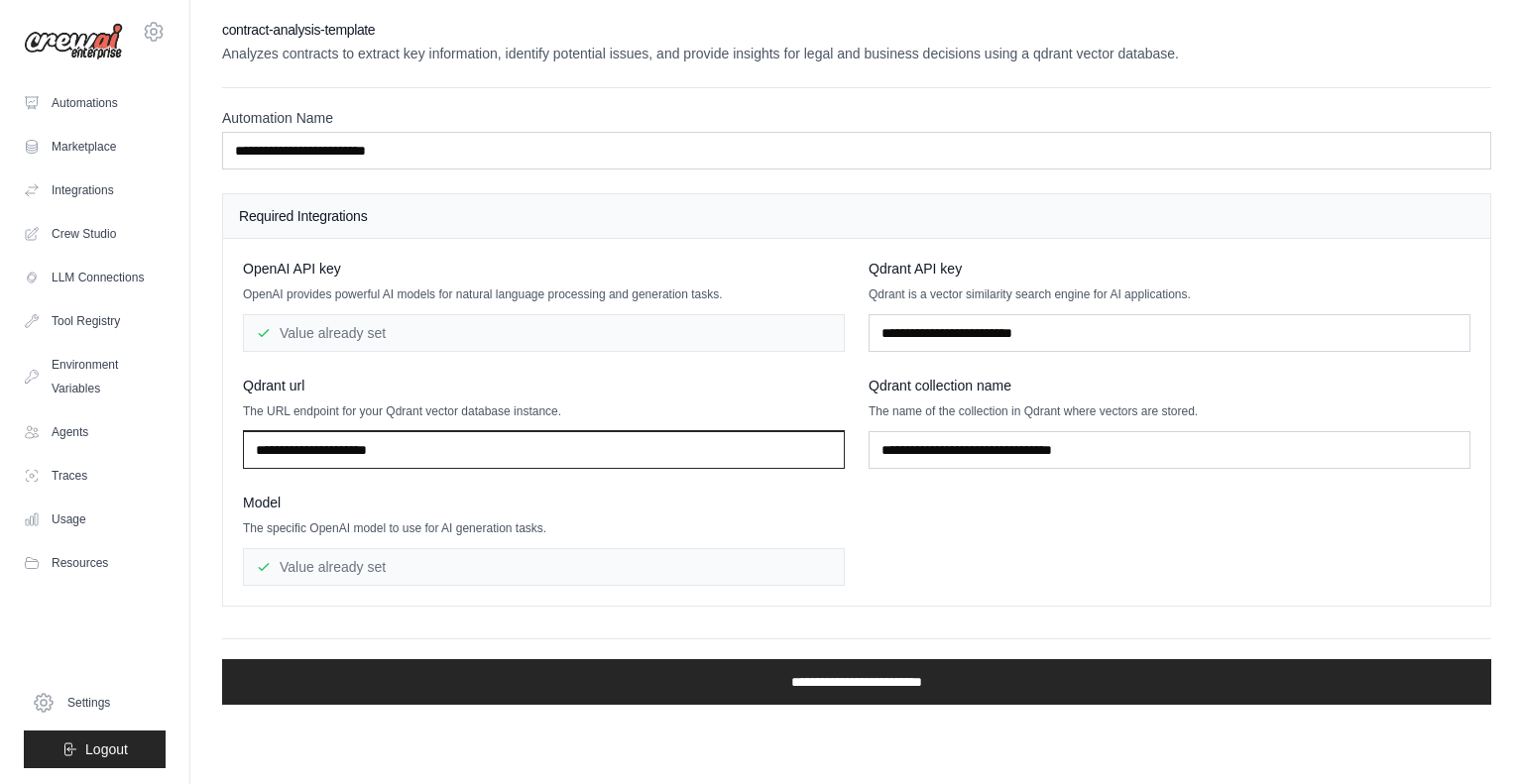 click at bounding box center (543, 450) 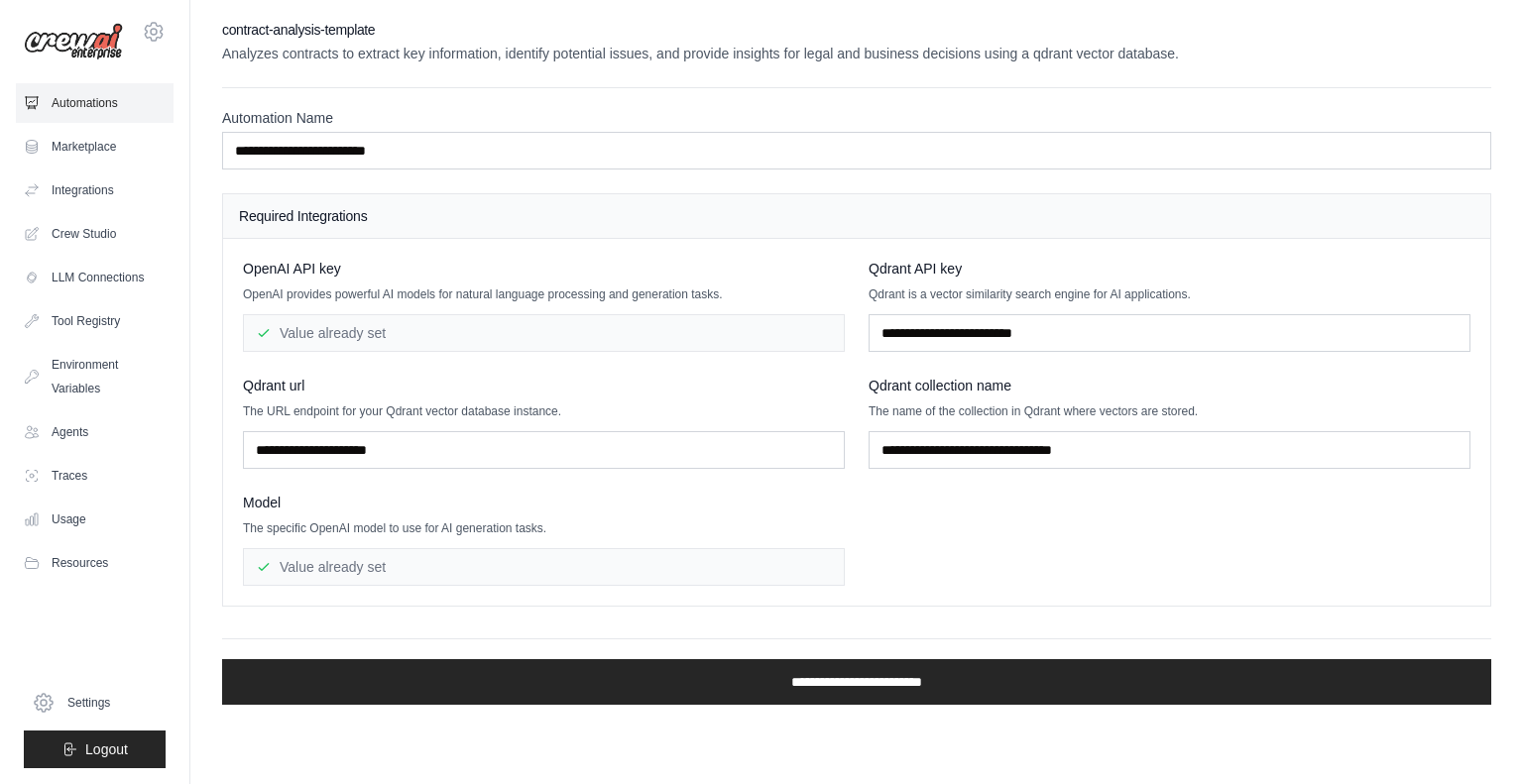 click on "Automations" at bounding box center [94, 103] 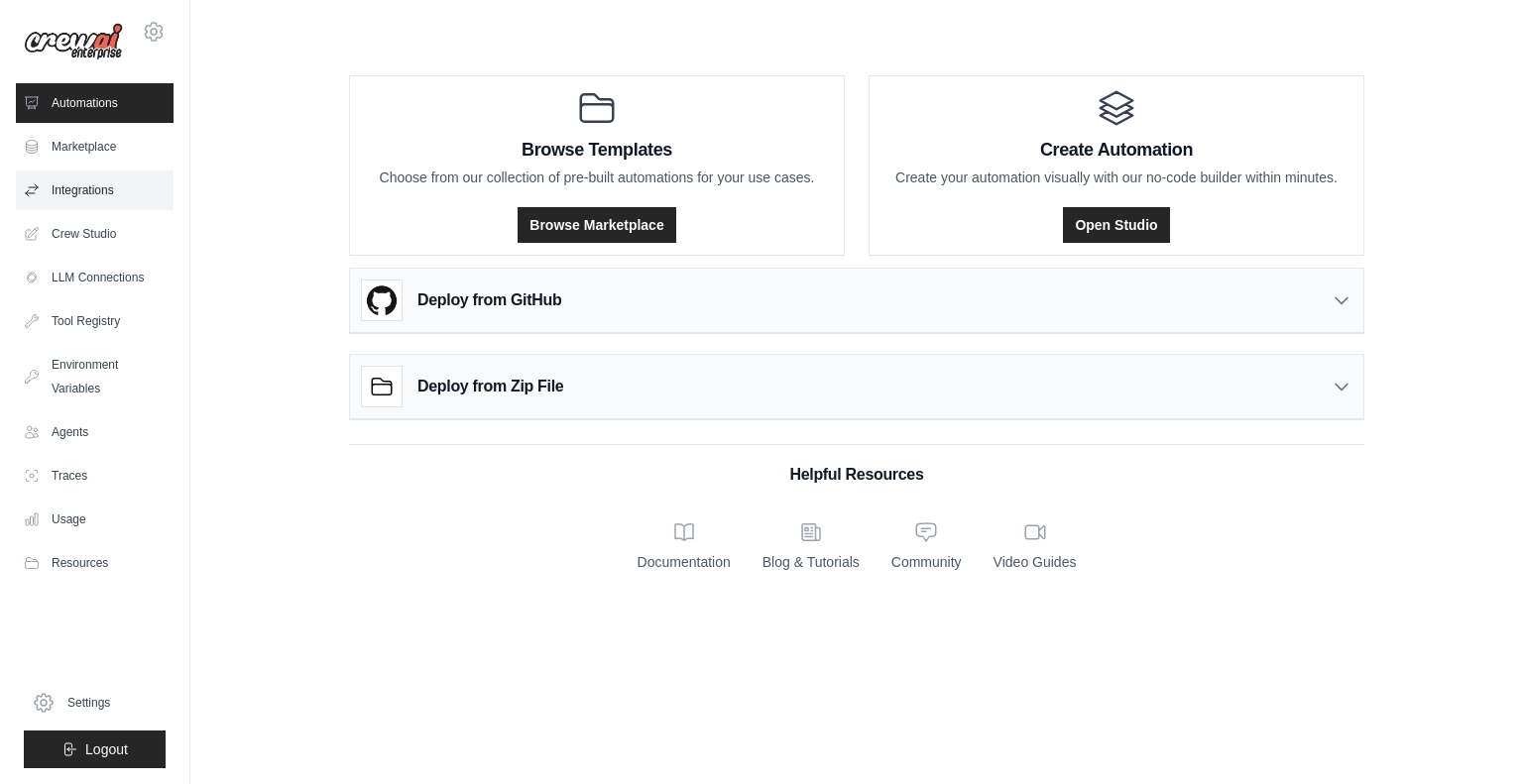 click on "Integrations" at bounding box center (94, 190) 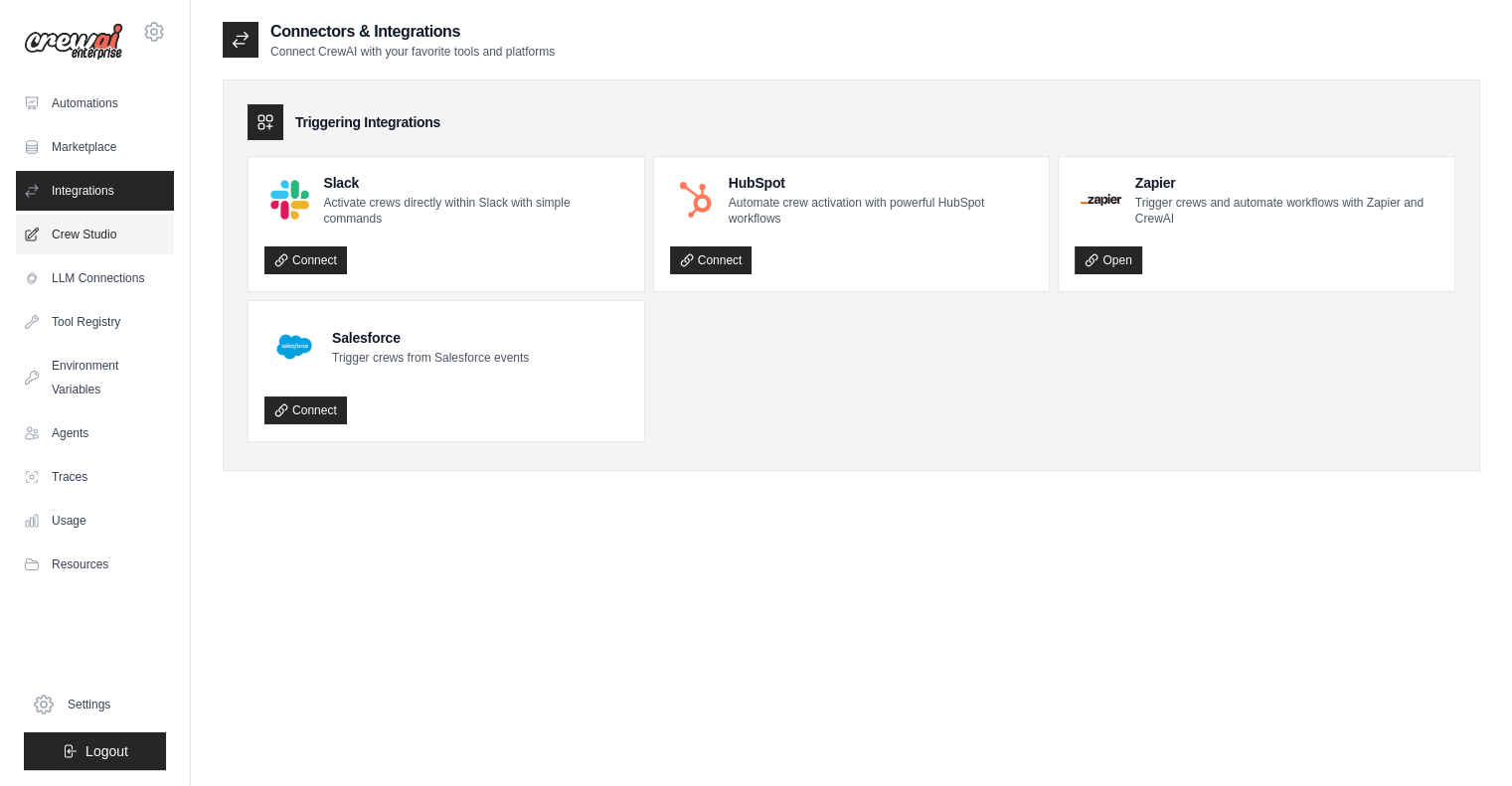 click on "Crew Studio" at bounding box center [94, 235] 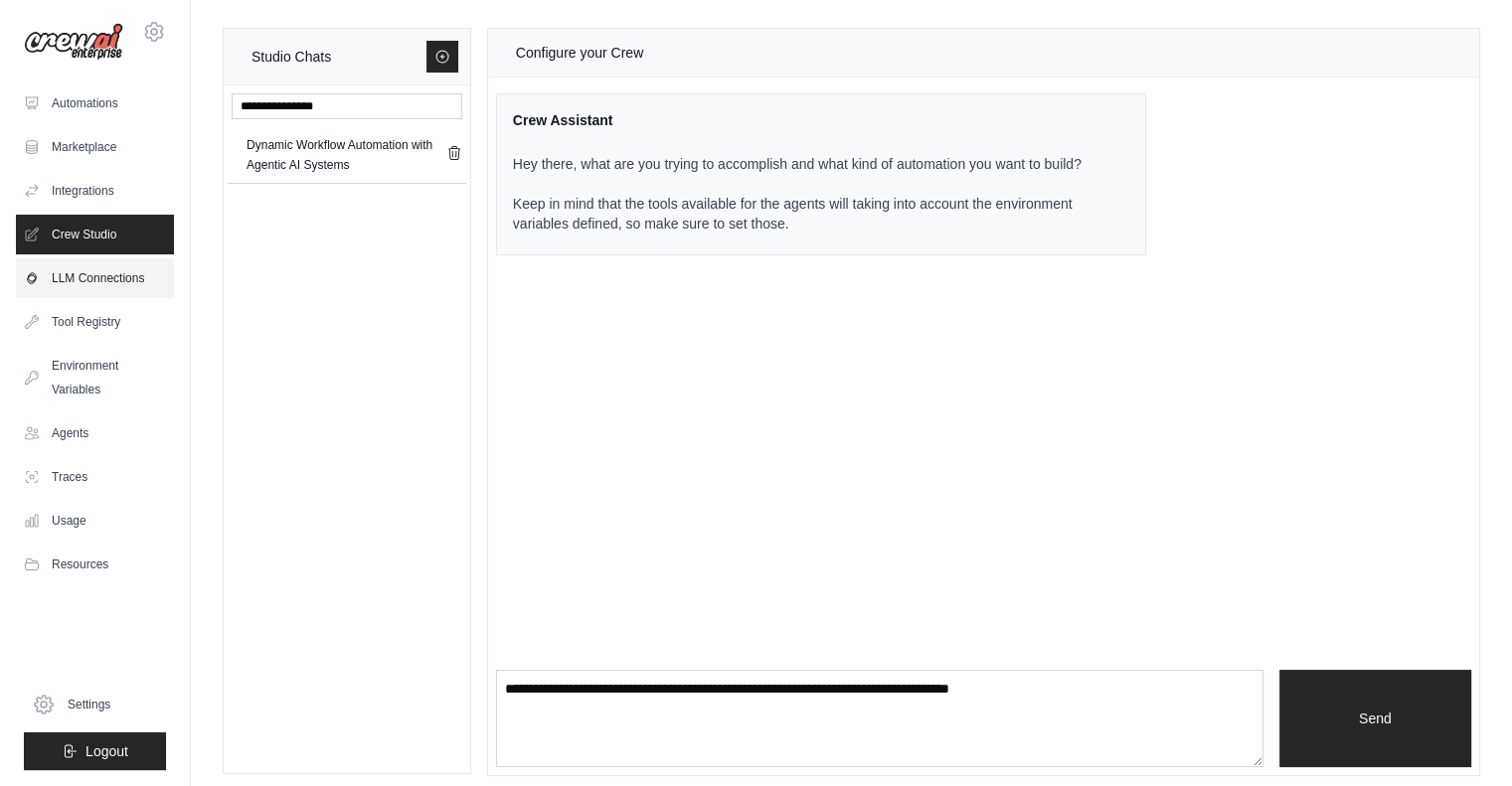 click on "LLM Connections" at bounding box center [94, 278] 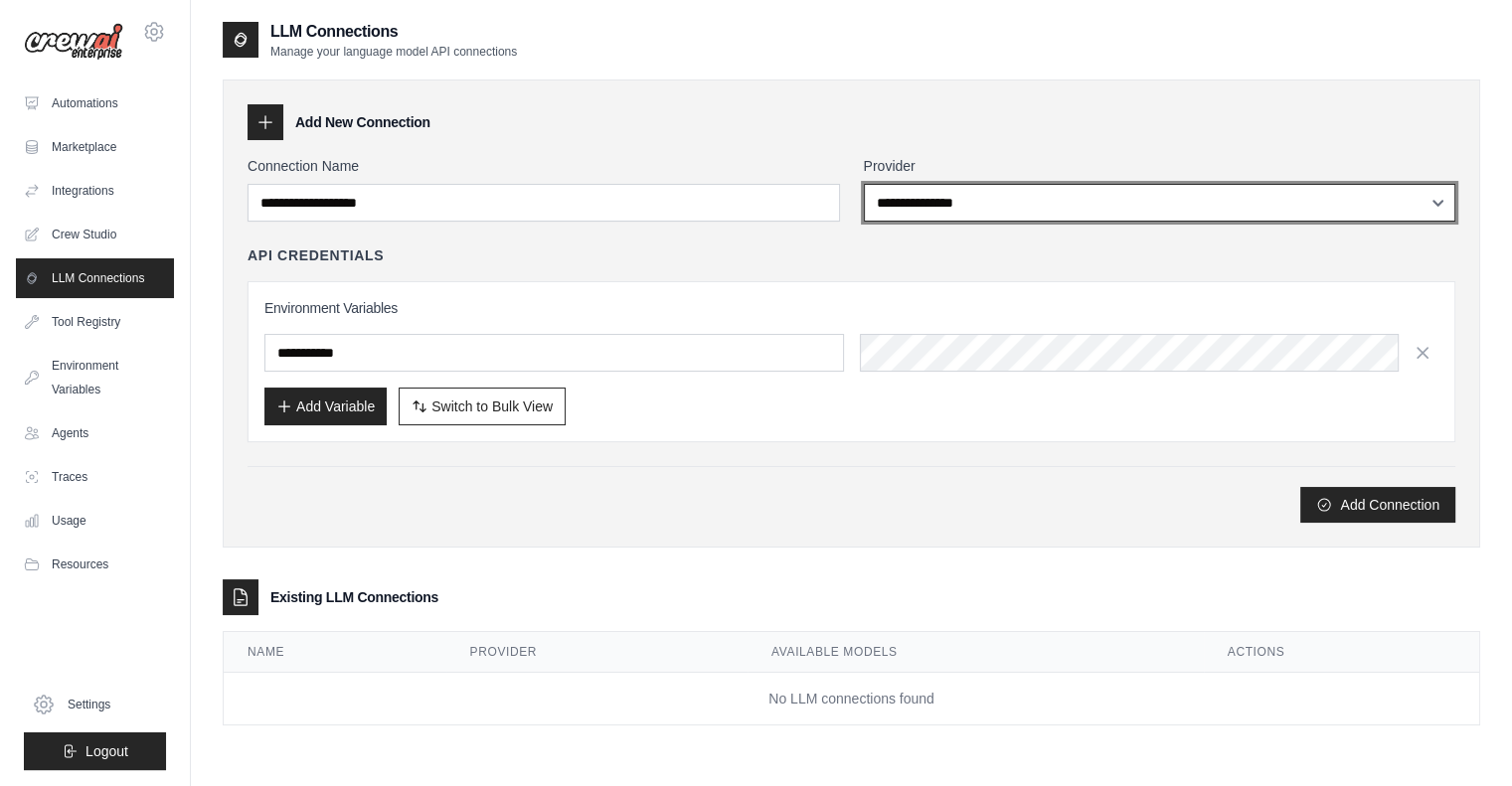 click on "**********" at bounding box center [1160, 203] 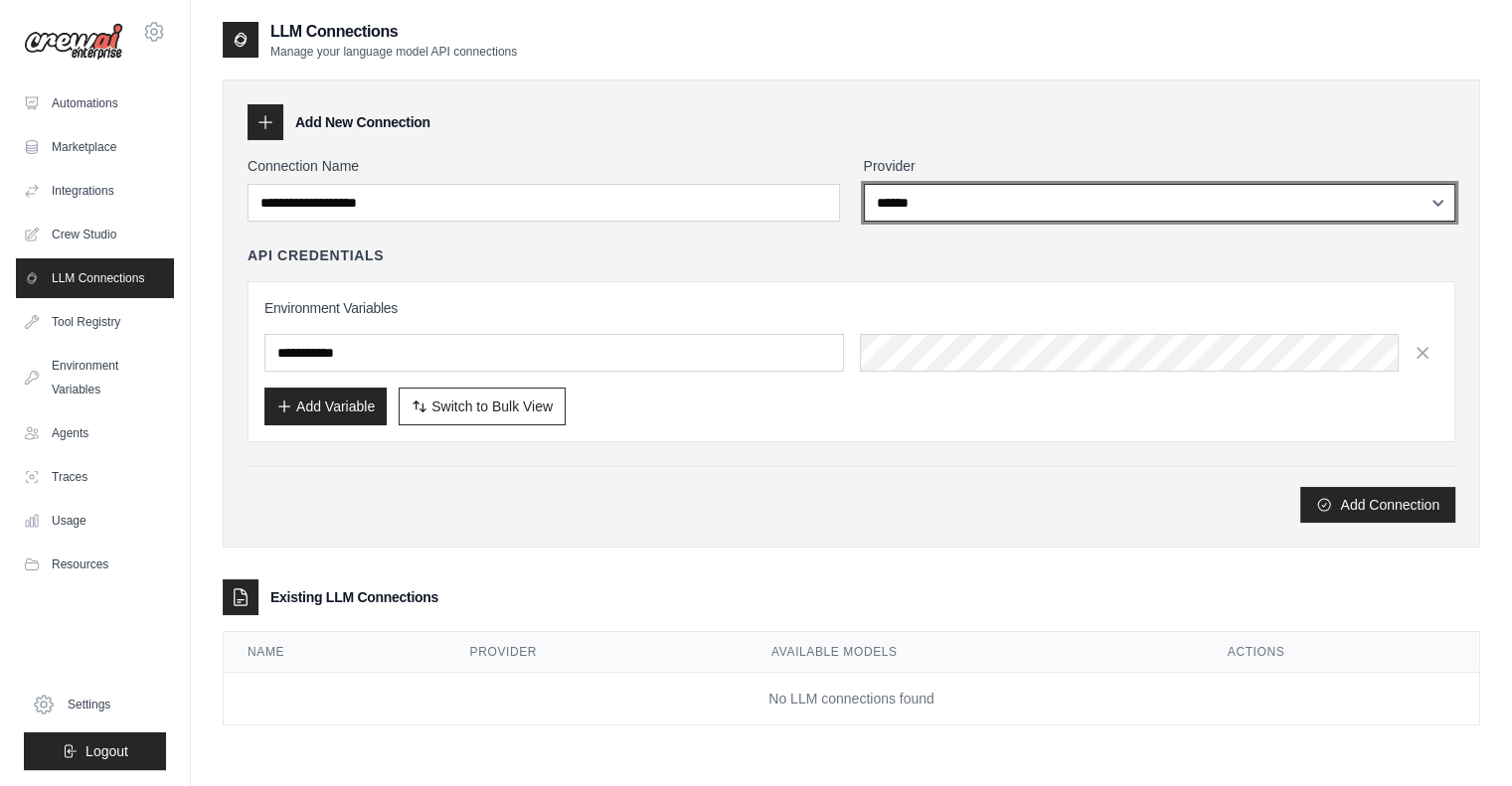click on "**********" at bounding box center [1160, 203] 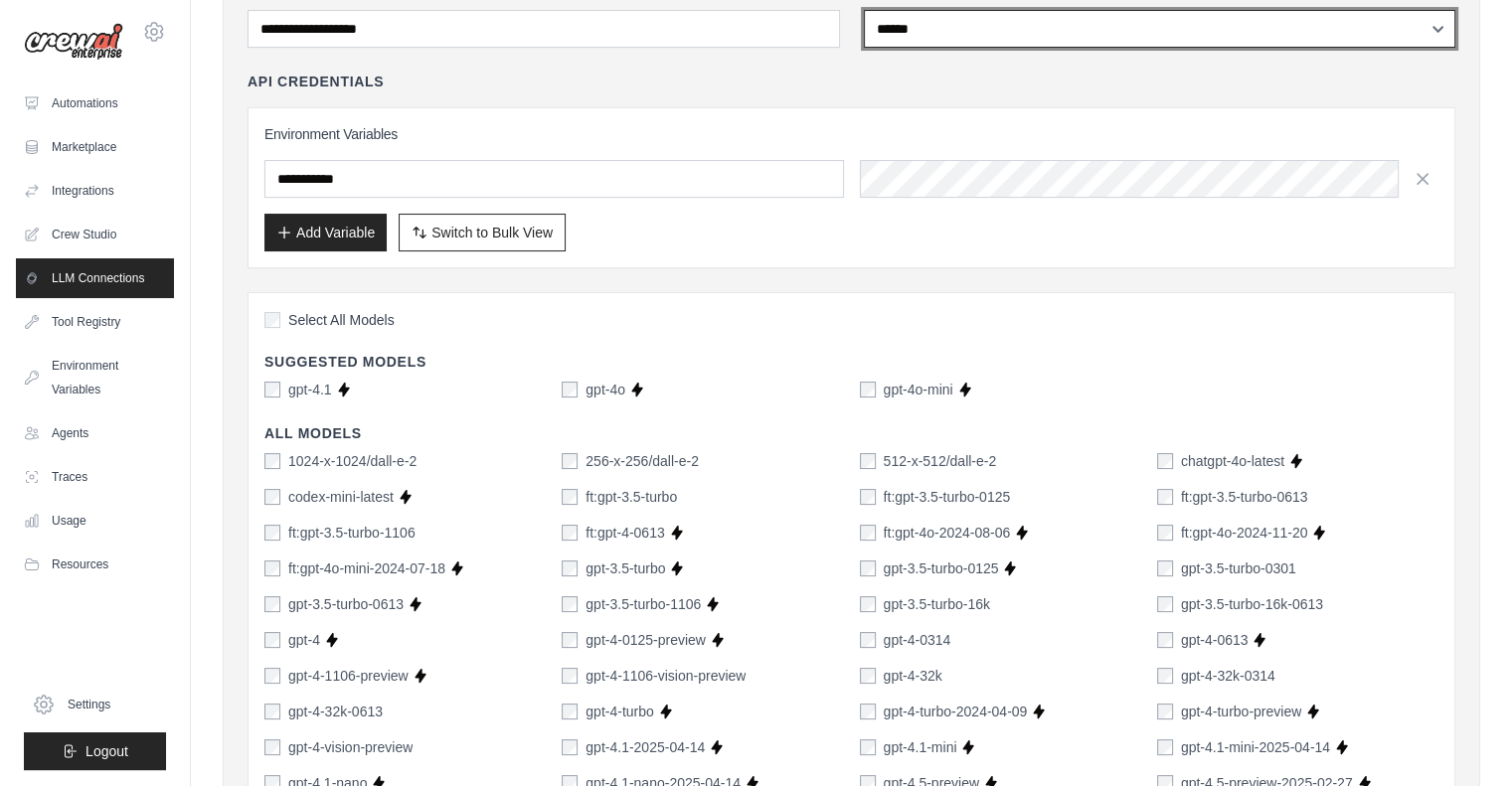 scroll, scrollTop: 0, scrollLeft: 0, axis: both 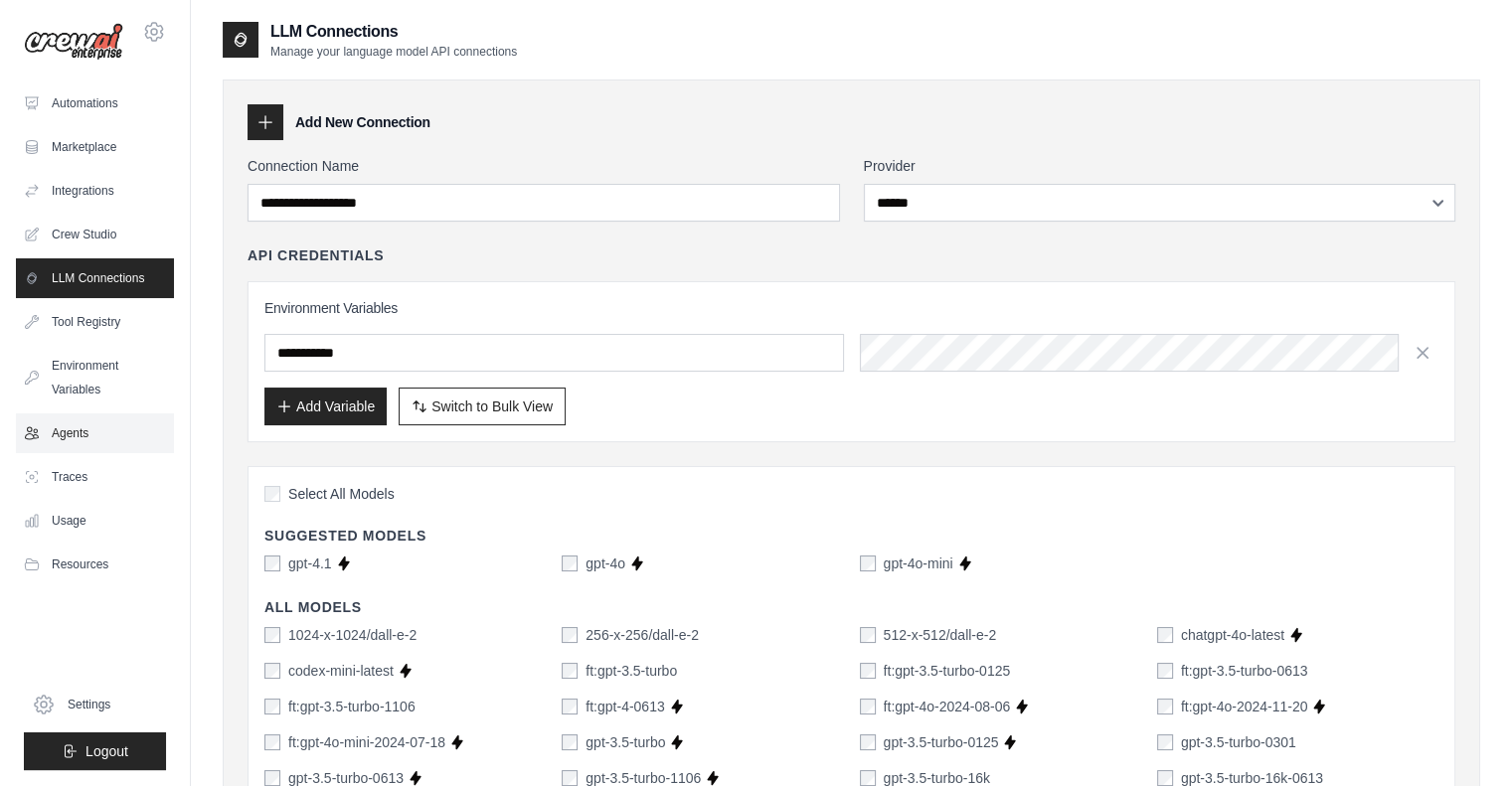 click on "Agents" at bounding box center (94, 433) 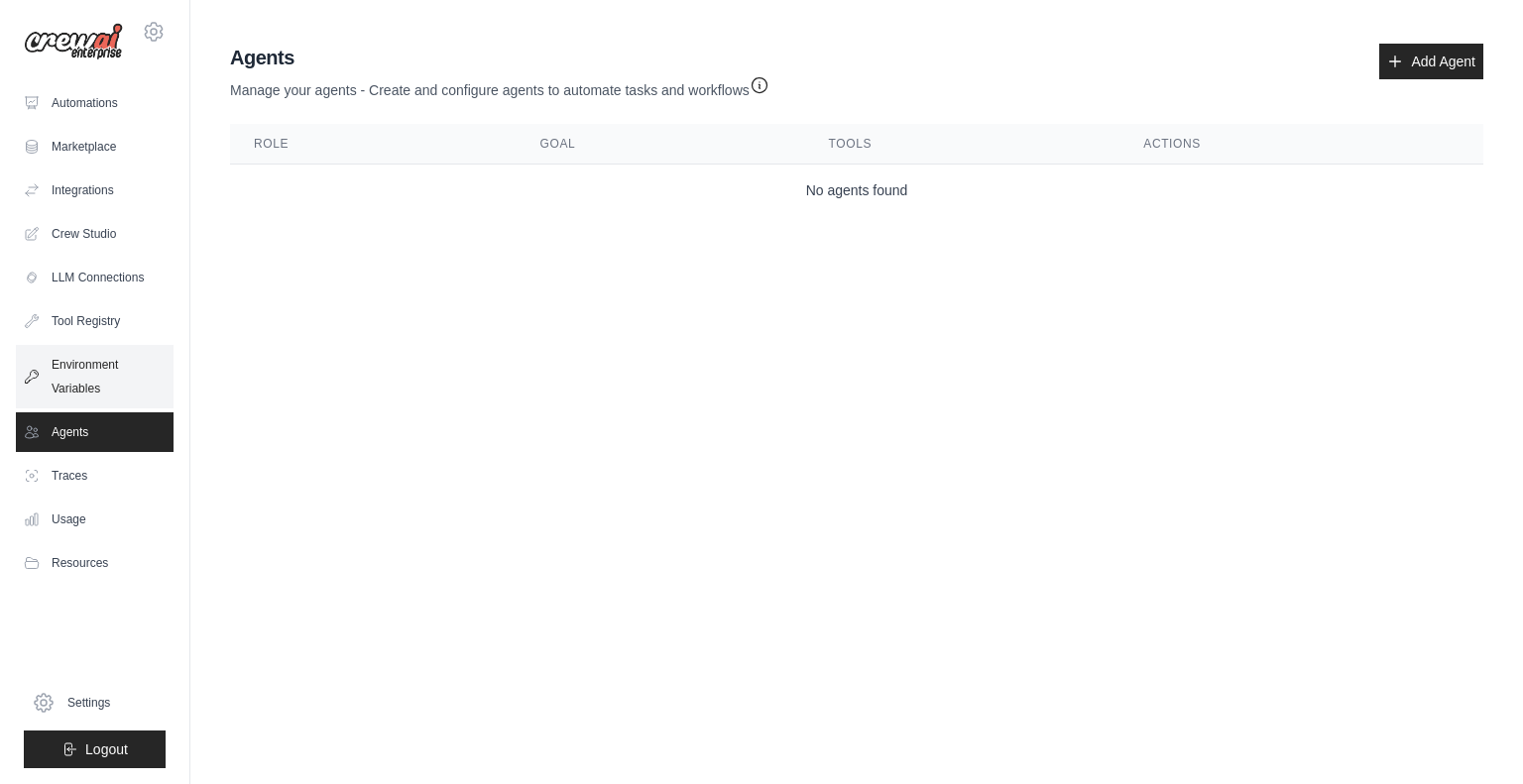 click on "Environment Variables" at bounding box center [94, 377] 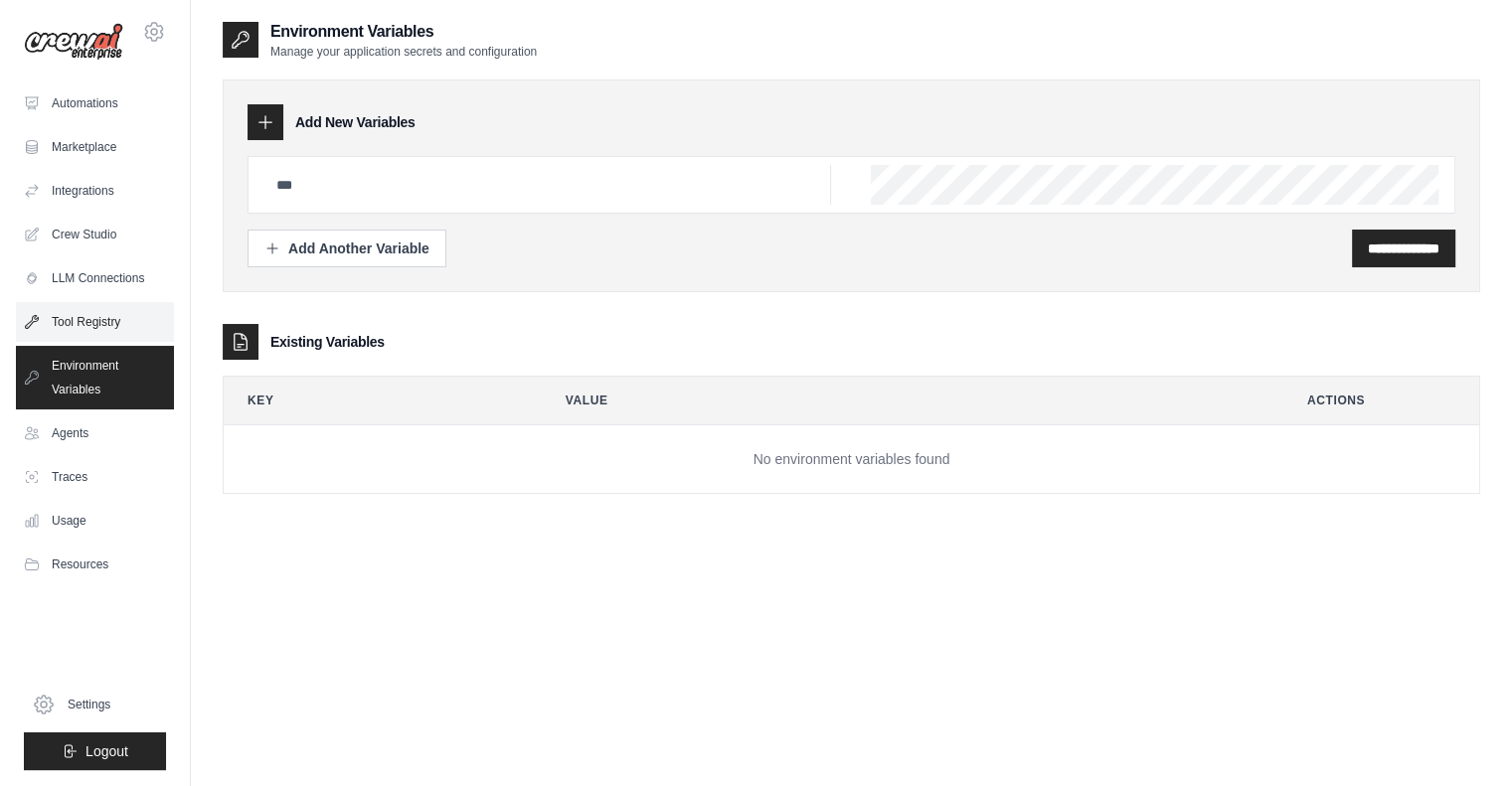 click on "Tool Registry" at bounding box center (94, 322) 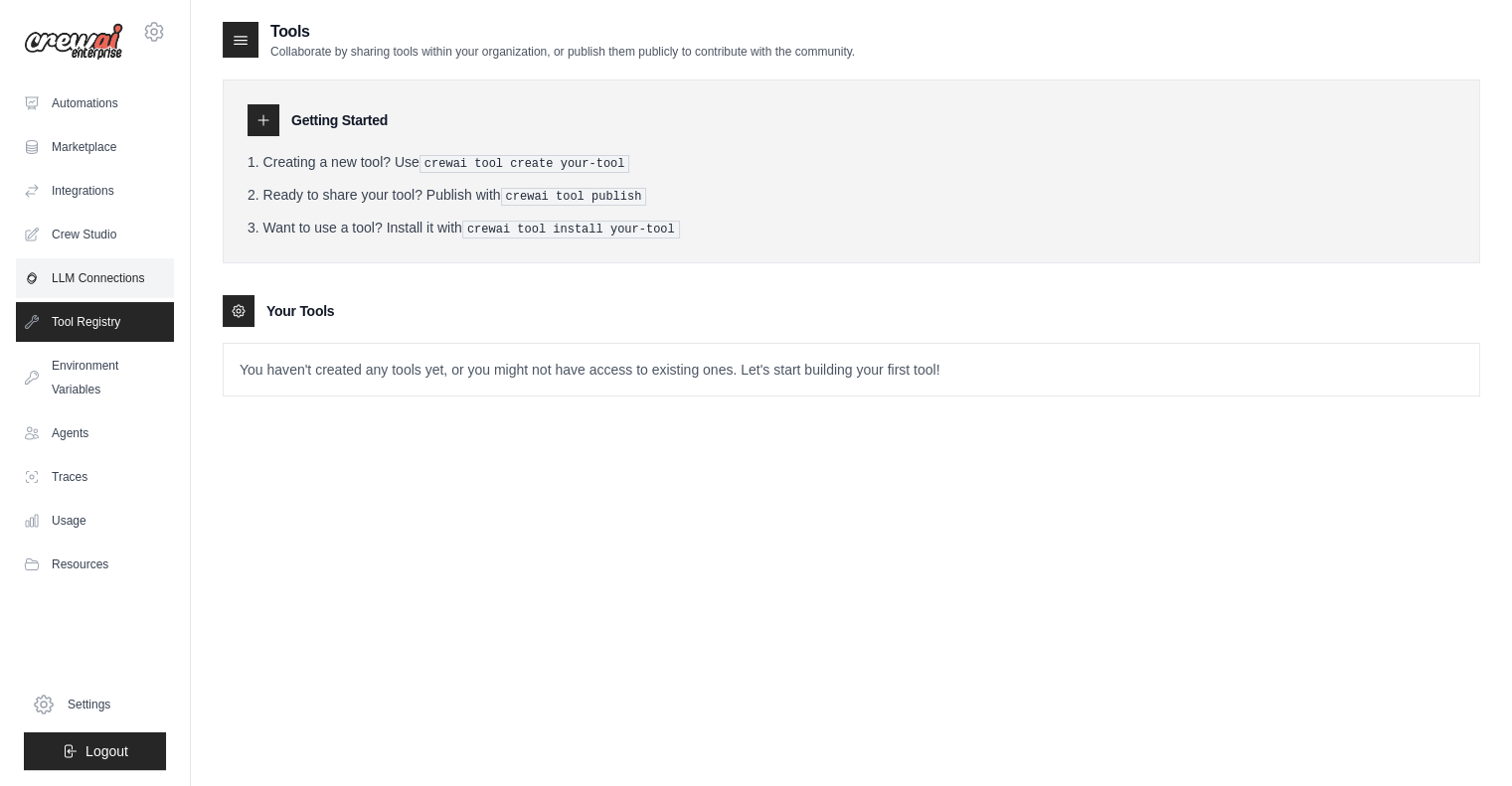 click on "LLM Connections" at bounding box center (94, 278) 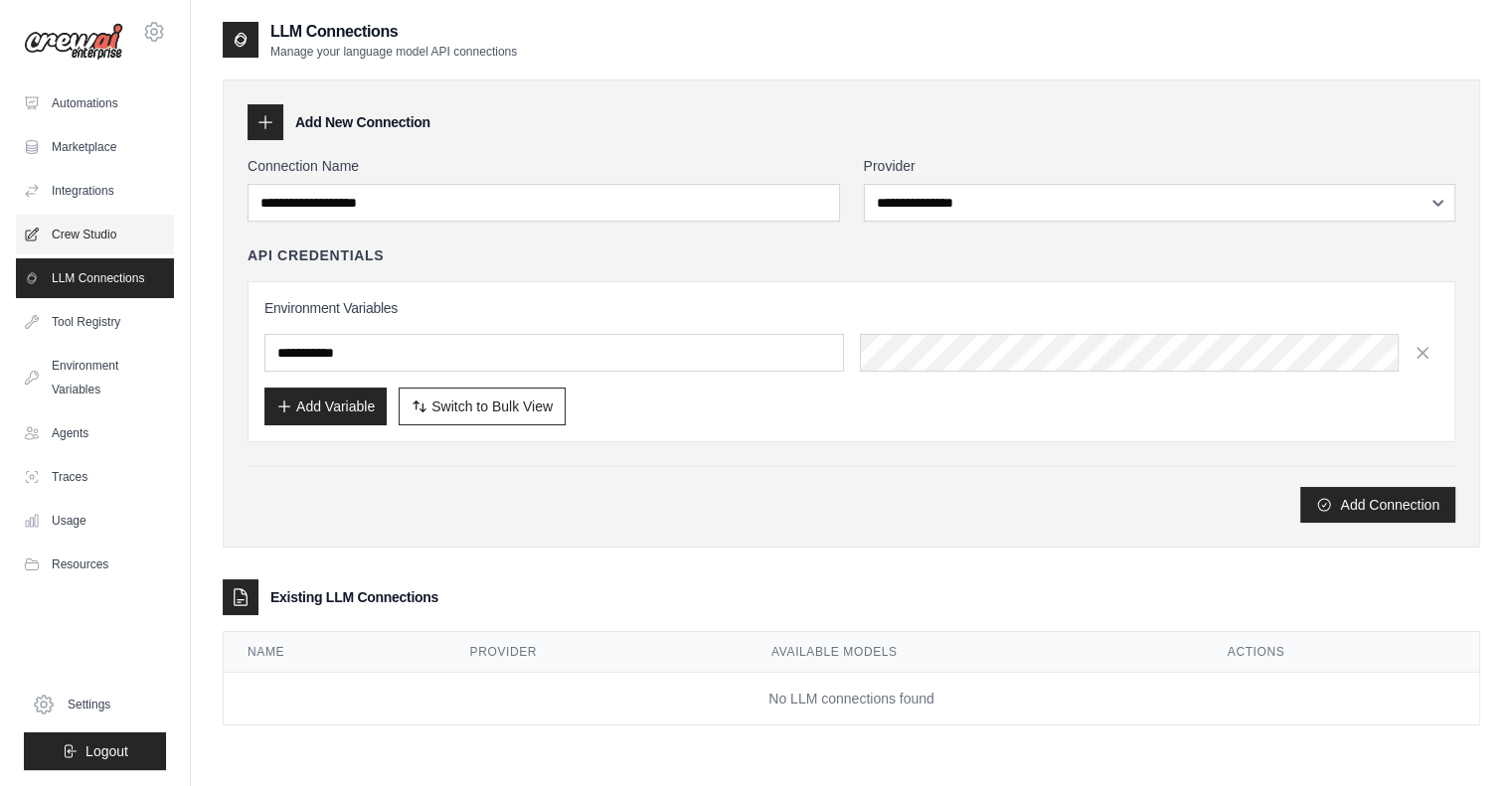 click on "Crew Studio" at bounding box center (94, 235) 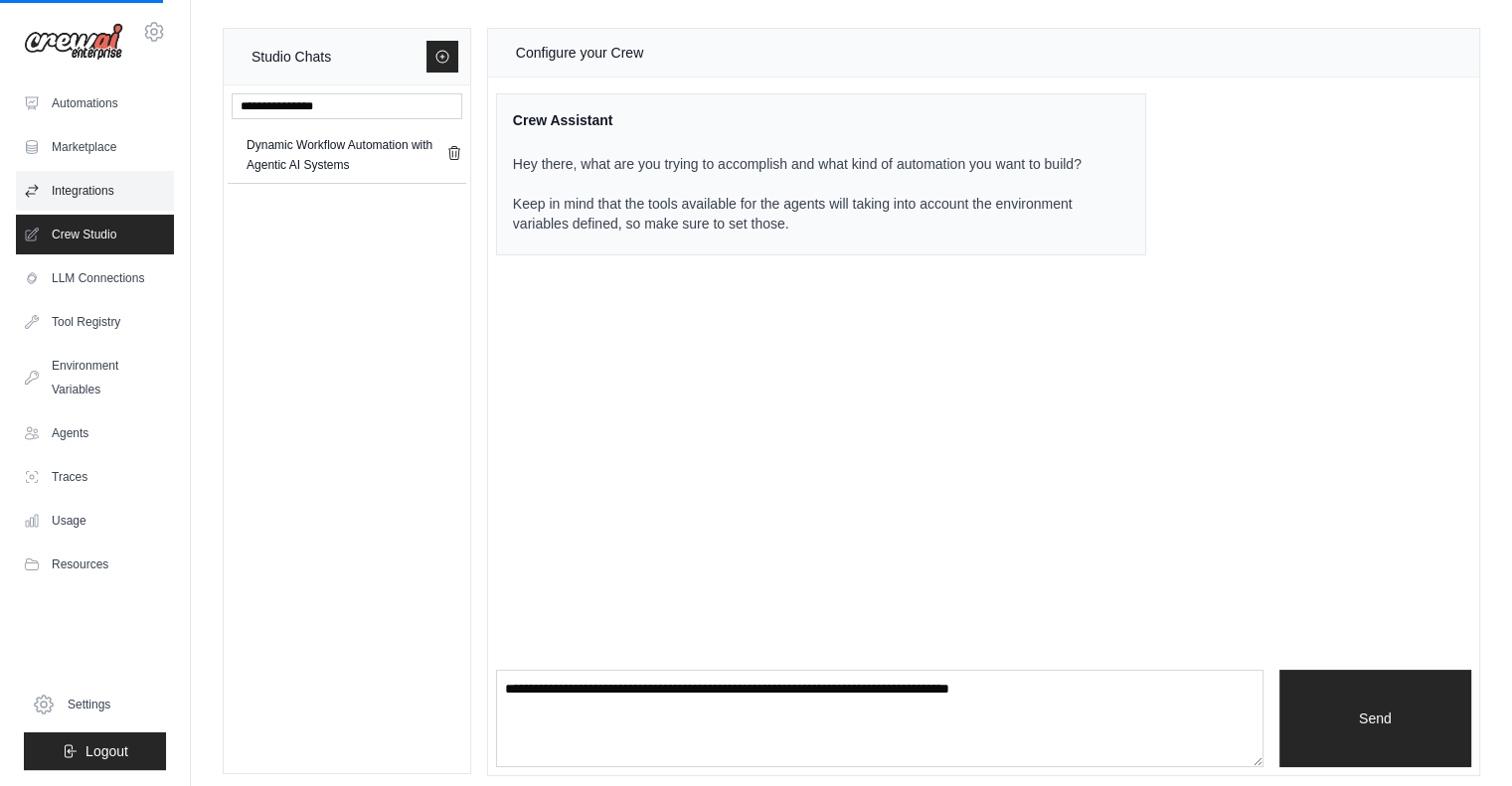 click on "Integrations" at bounding box center (94, 191) 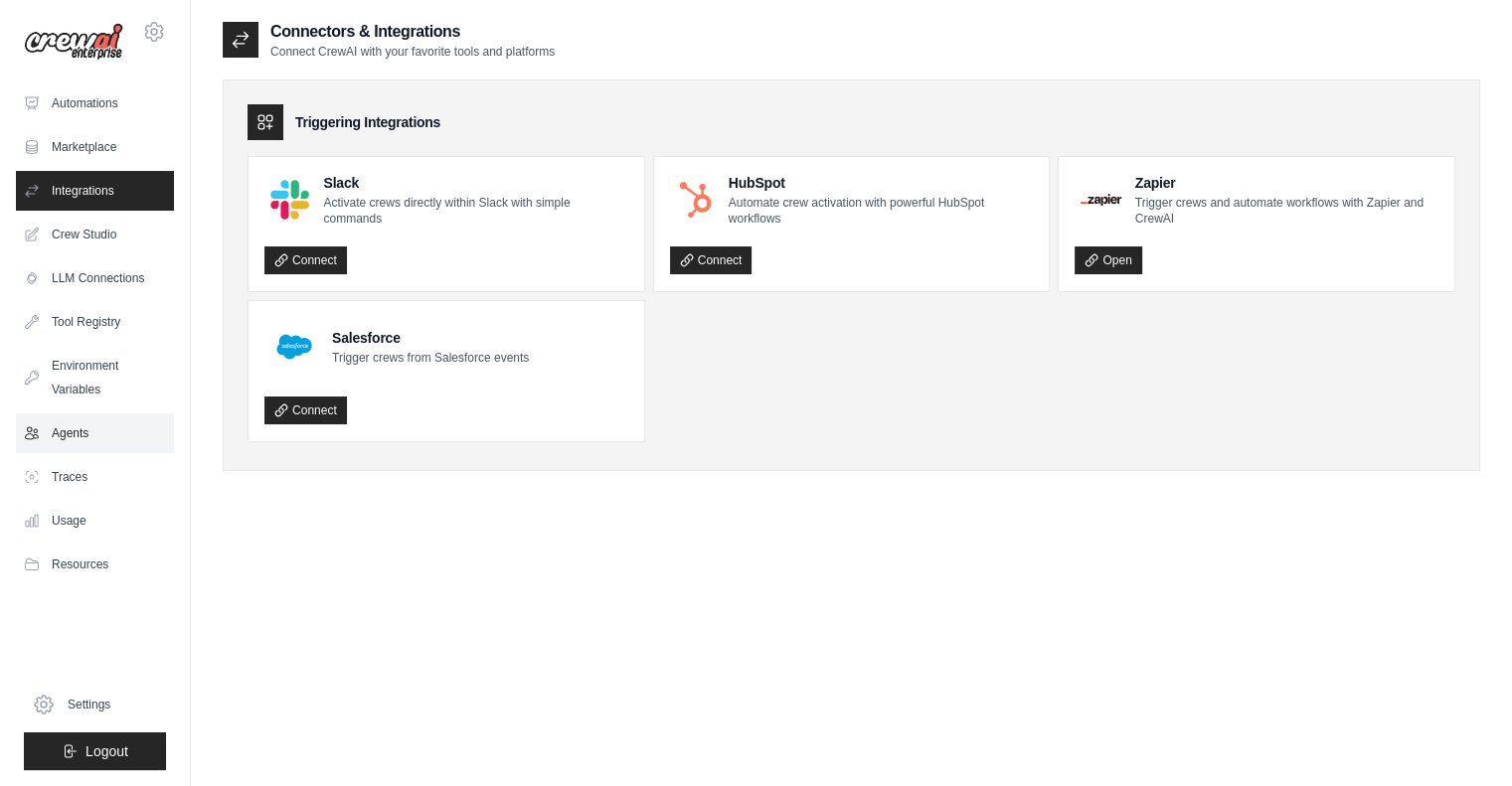 click on "Agents" at bounding box center (94, 433) 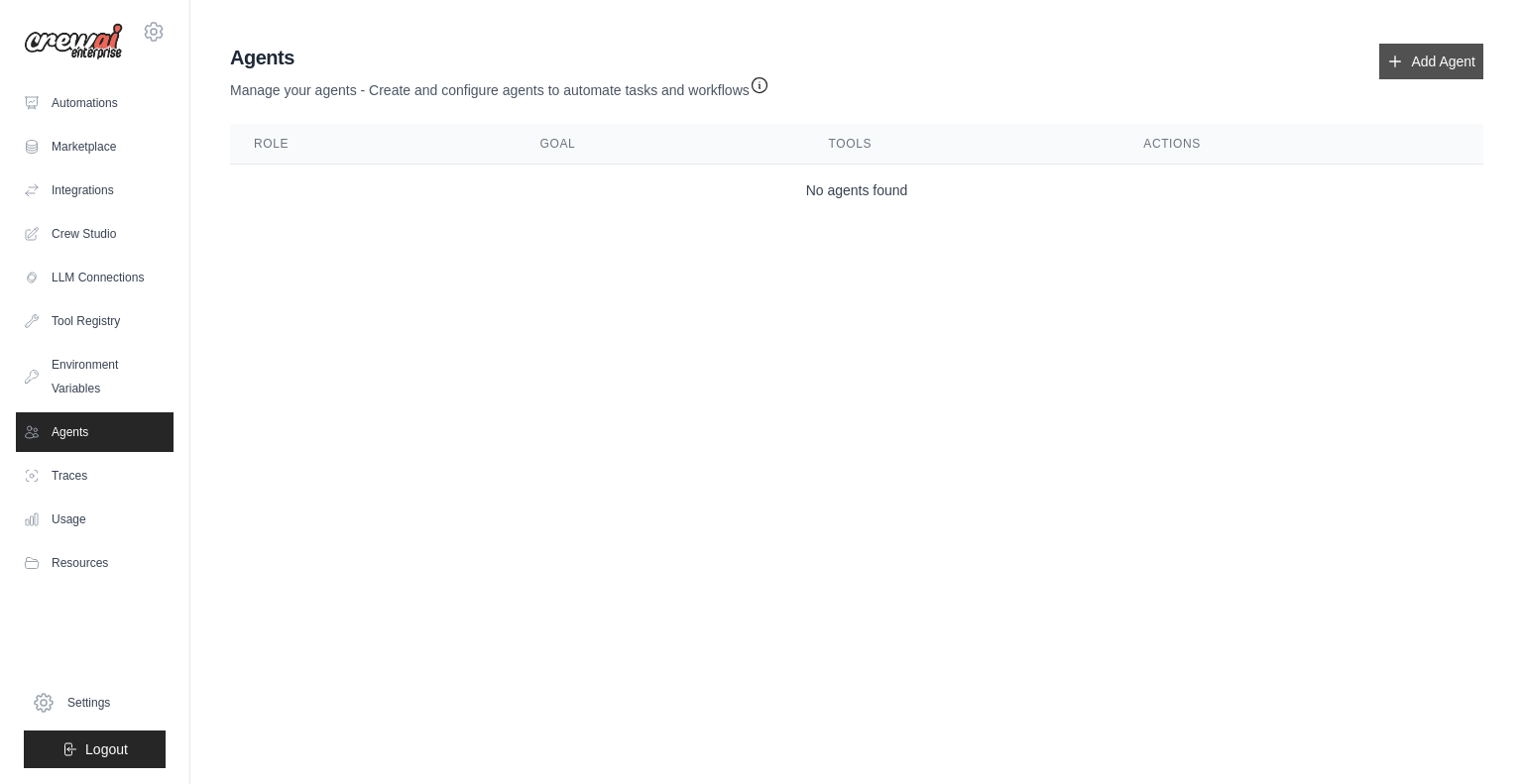 click on "Add Agent" at bounding box center [1431, 61] 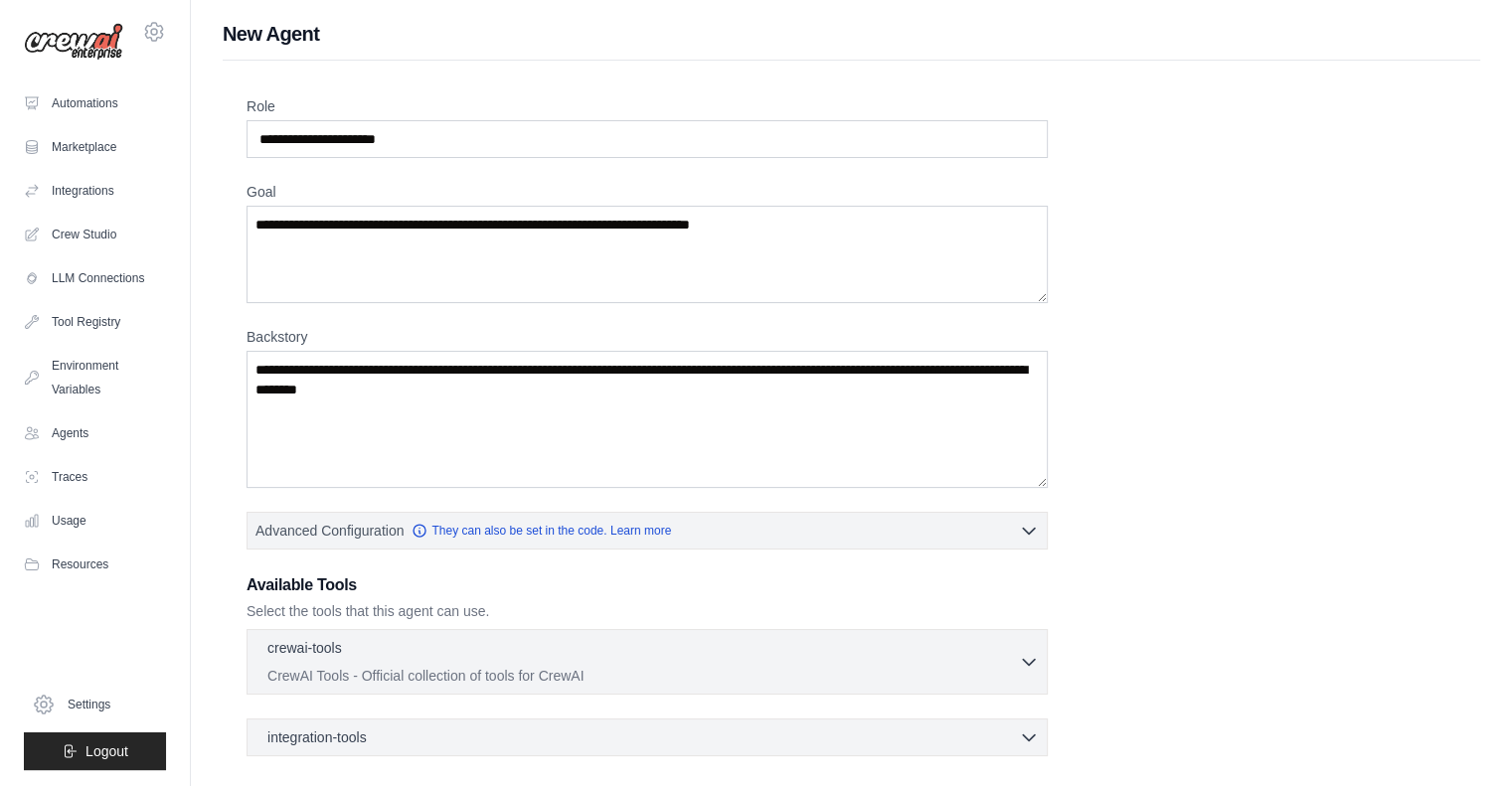 click on "Role
Goal
Backstory
Advanced Configuration
They can also be set in the code. Learn more
Enable reasoning" at bounding box center [851, 492] 